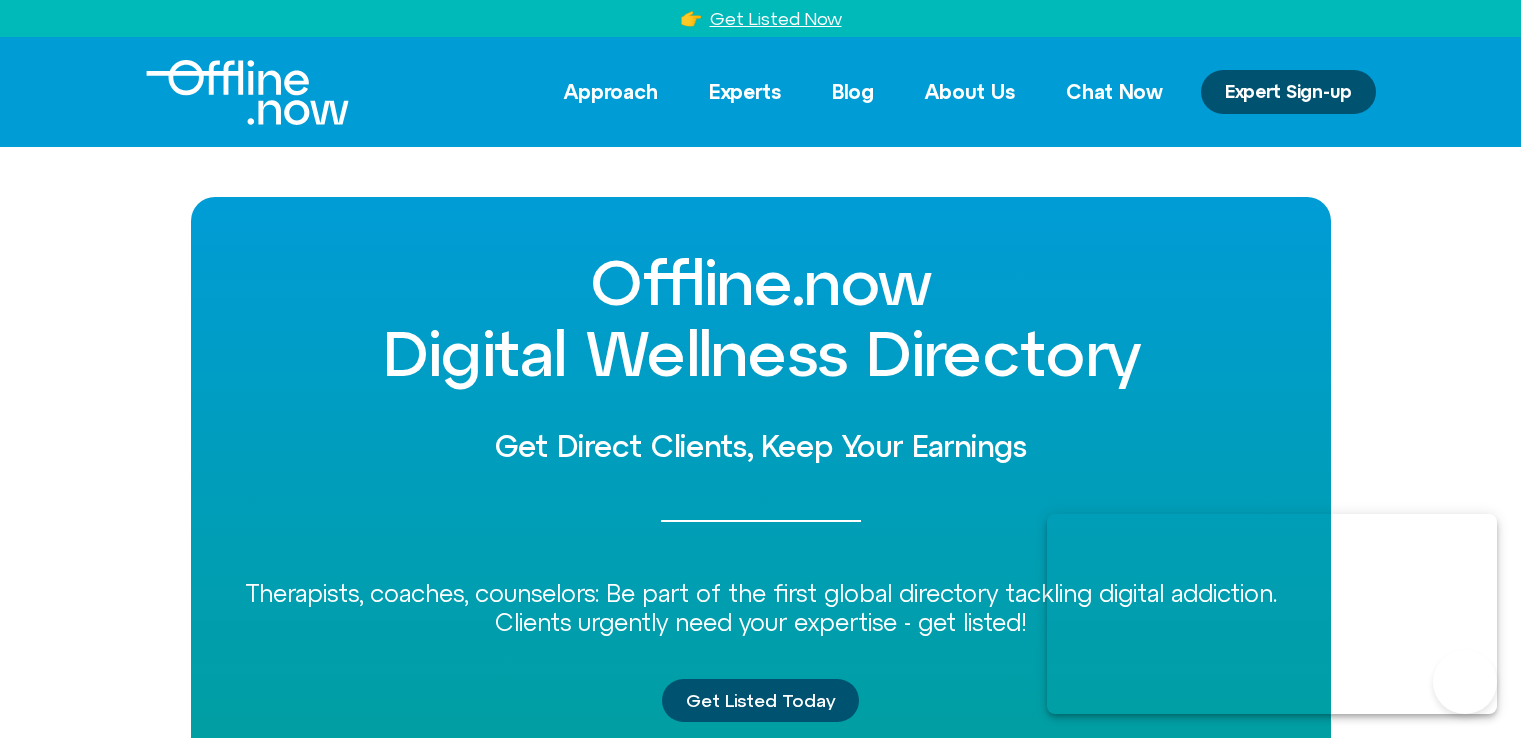 scroll, scrollTop: 0, scrollLeft: 0, axis: both 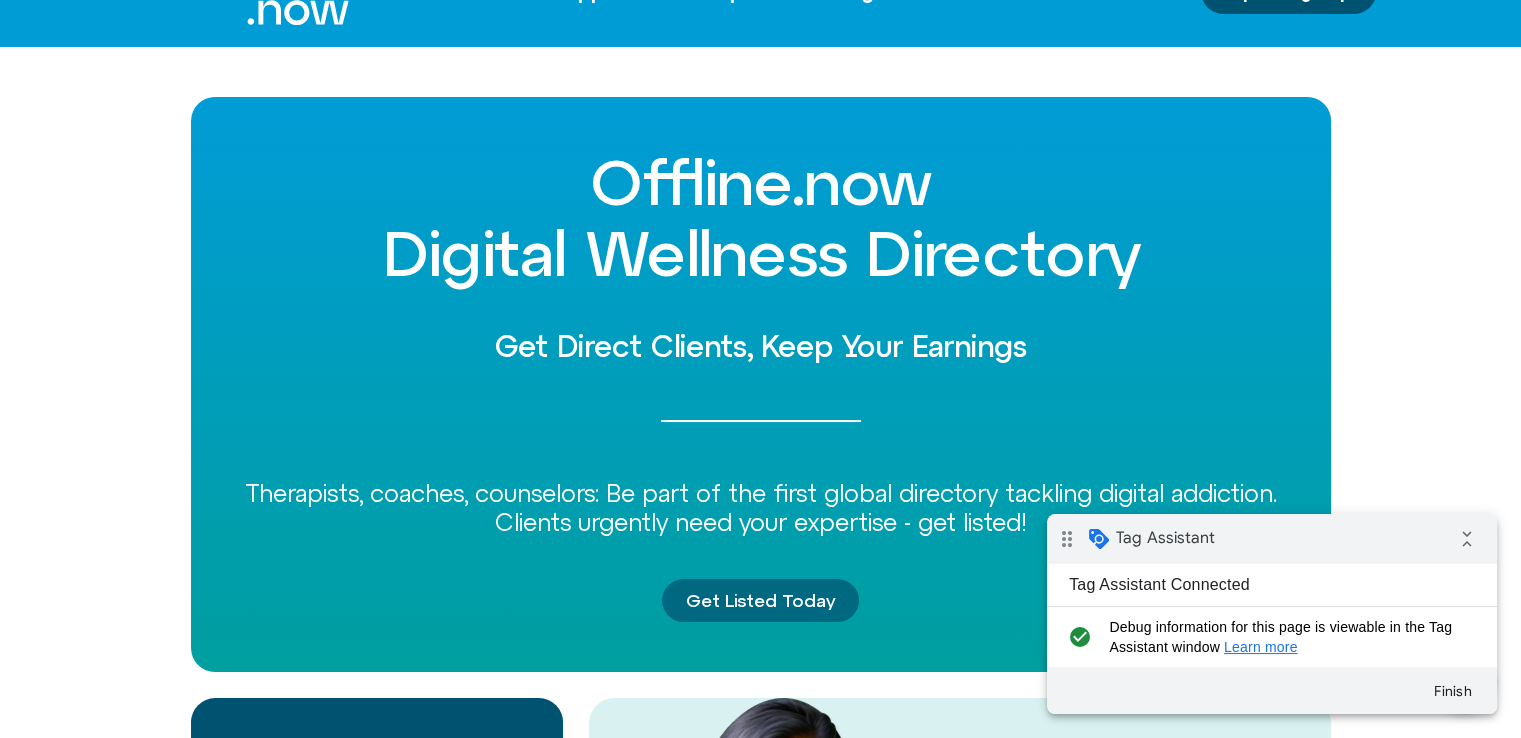 click on "Get Listed Today" at bounding box center [760, 601] 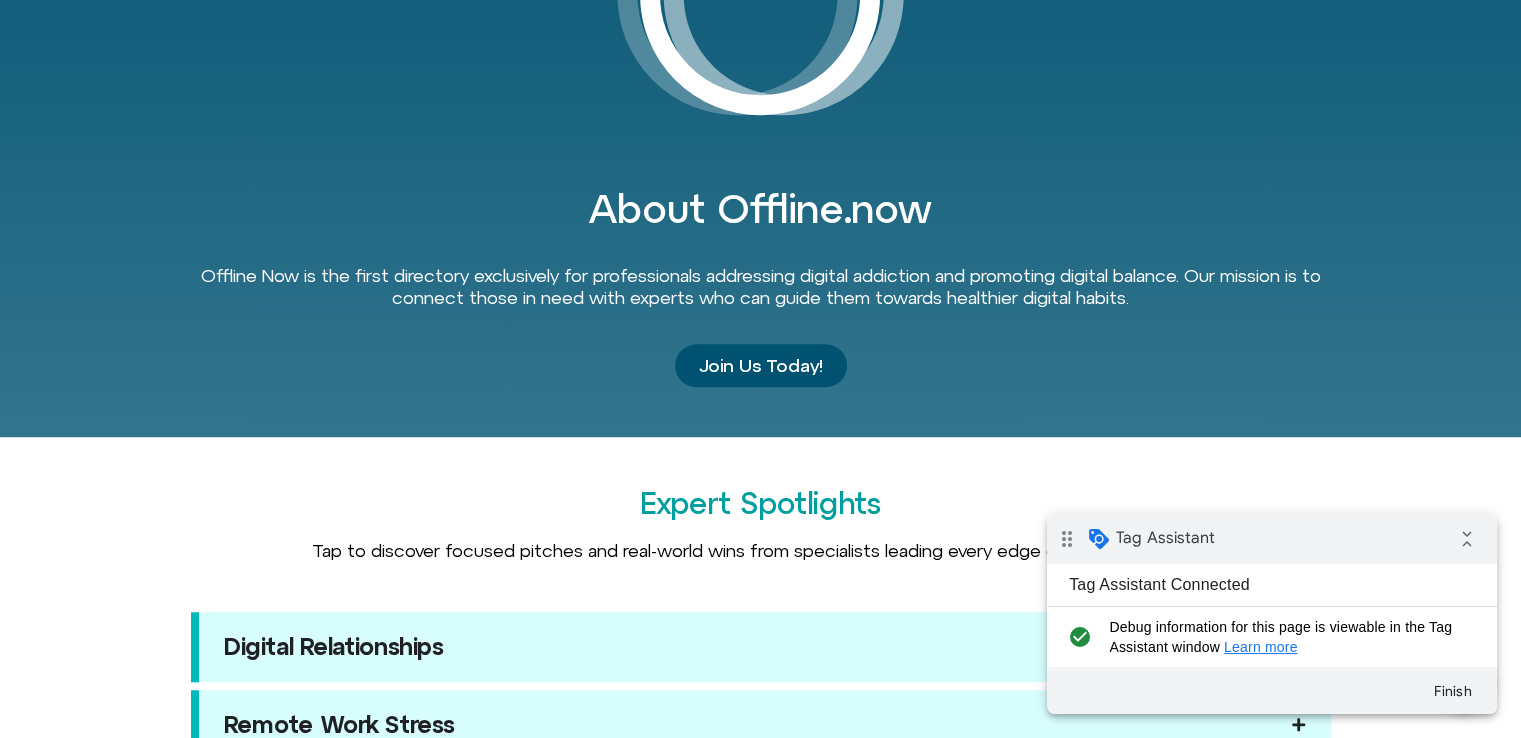 scroll, scrollTop: 1584, scrollLeft: 0, axis: vertical 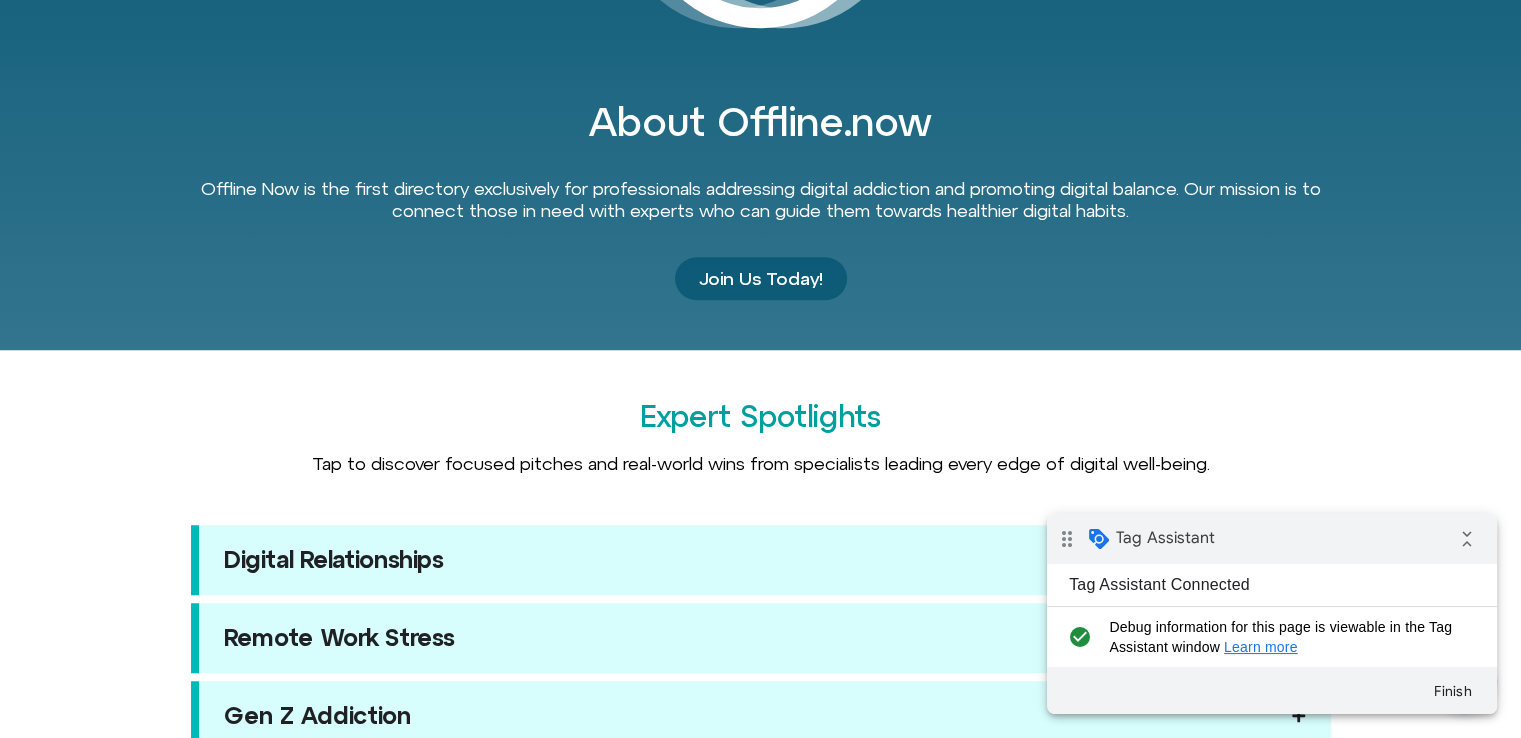 click on "Join Us Today!" at bounding box center [761, 279] 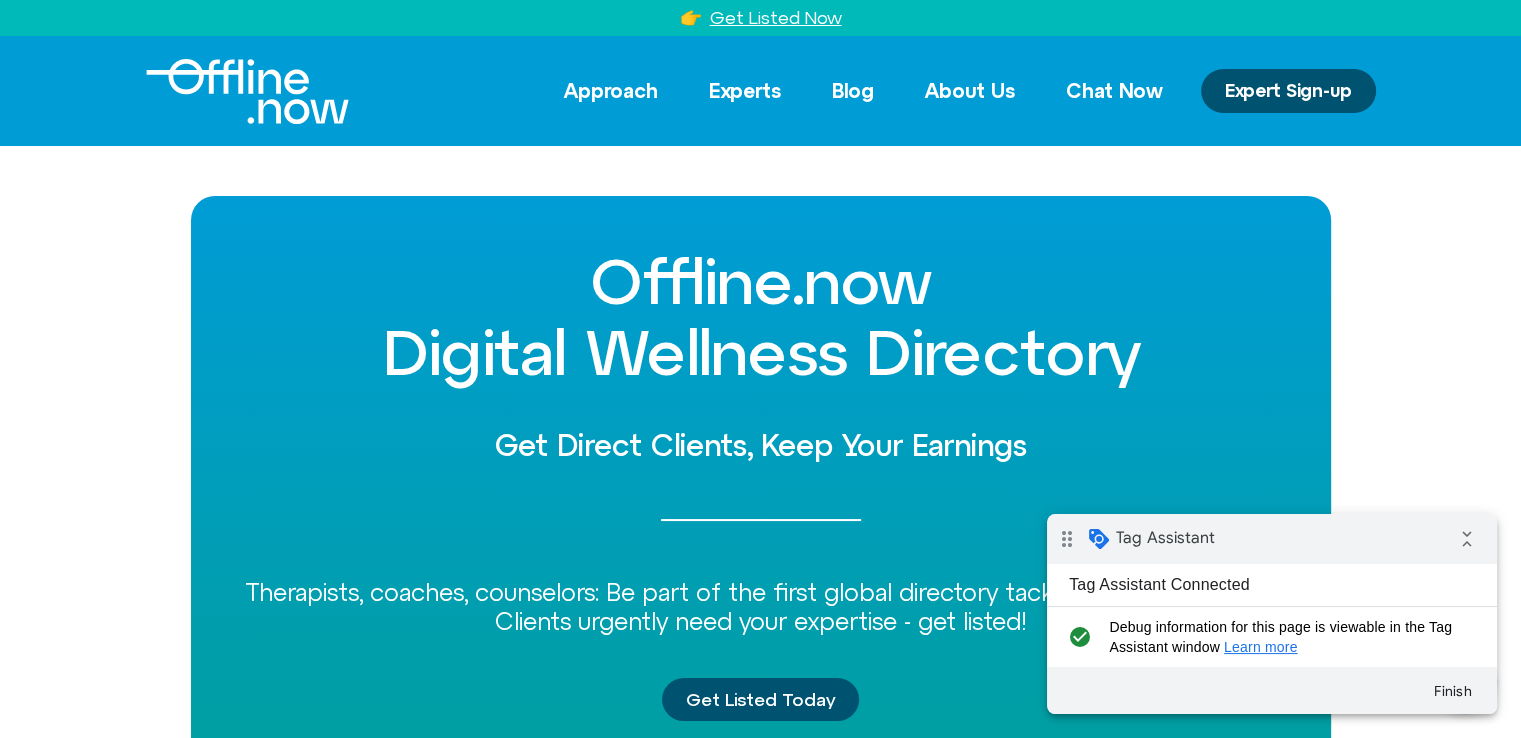 scroll, scrollTop: 0, scrollLeft: 0, axis: both 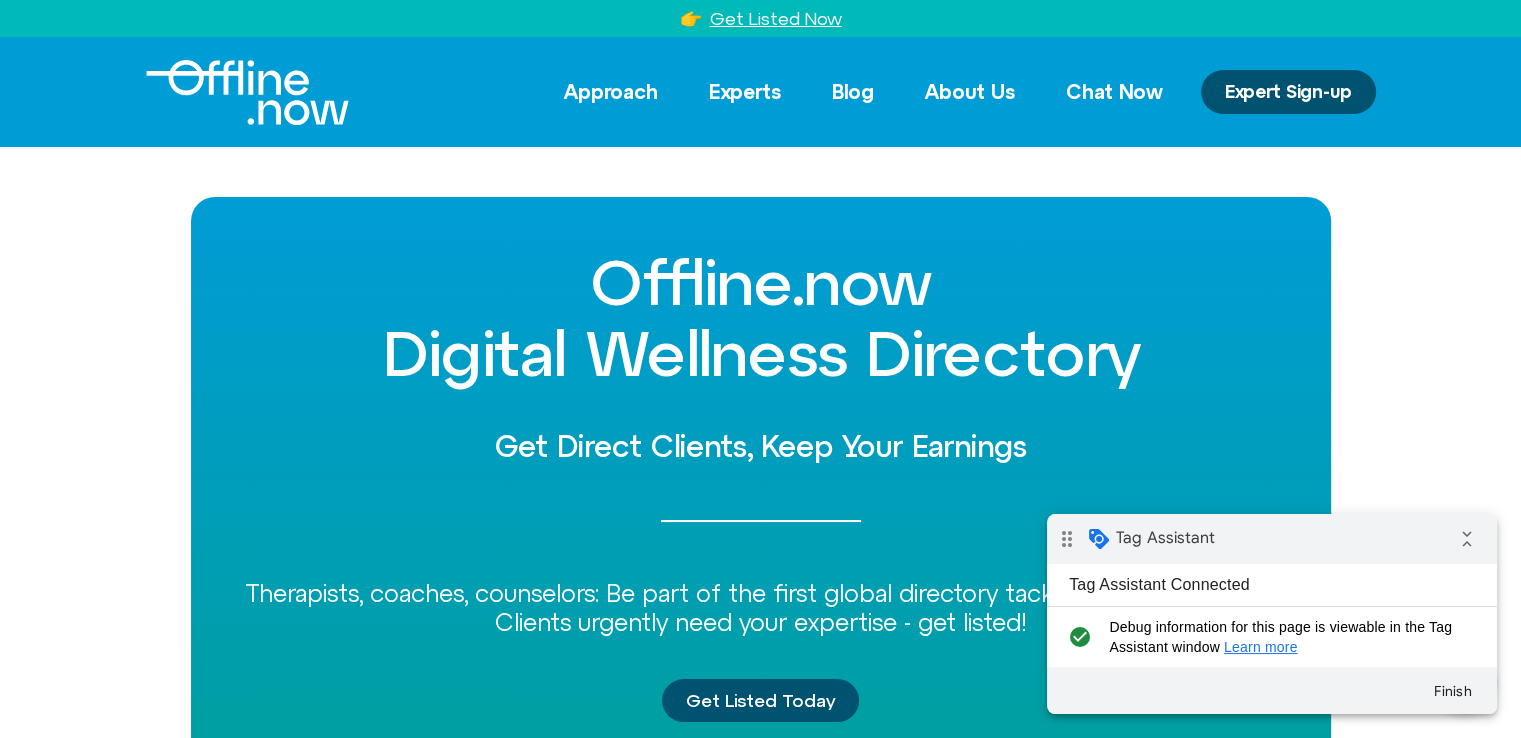 click on "Get Listed Now" at bounding box center [776, 18] 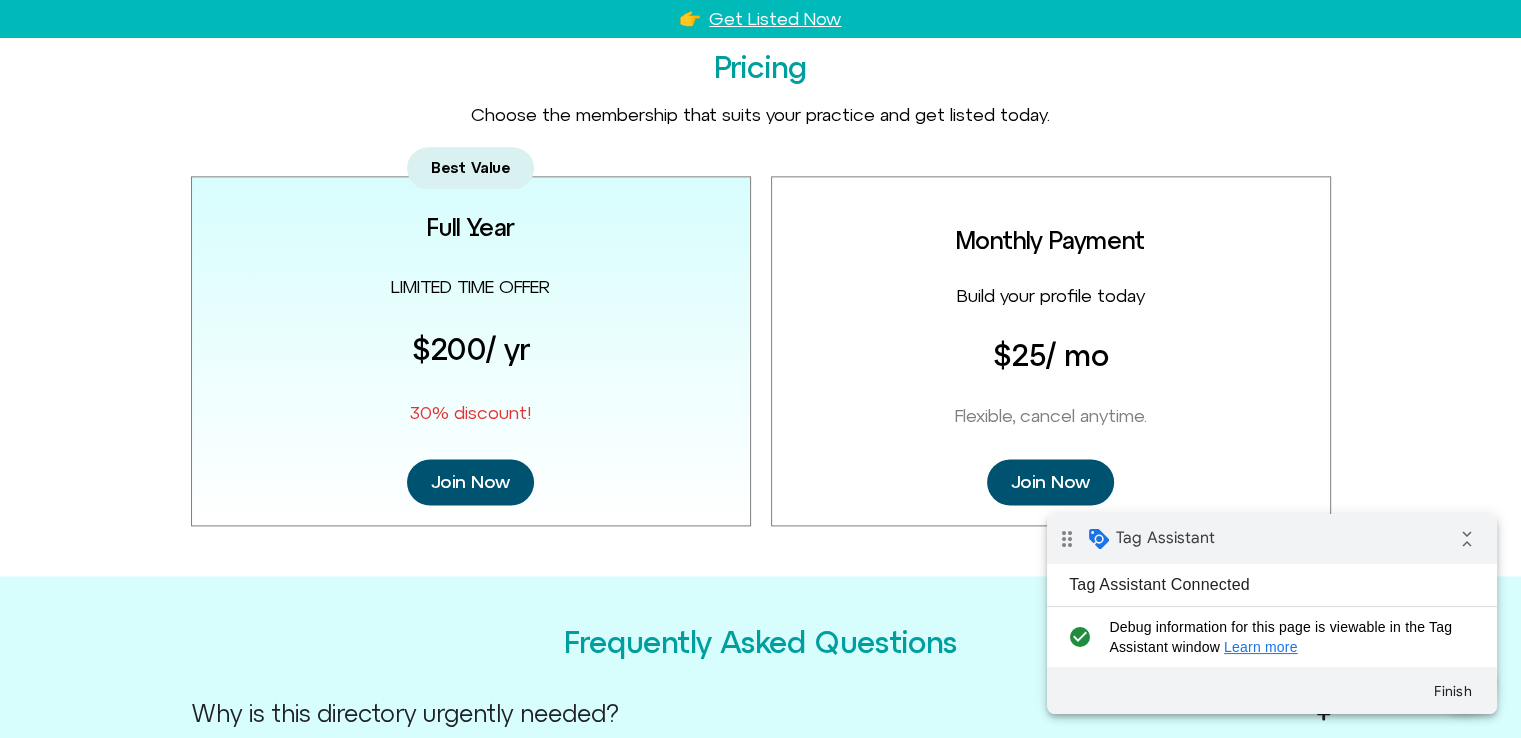 scroll, scrollTop: 2497, scrollLeft: 0, axis: vertical 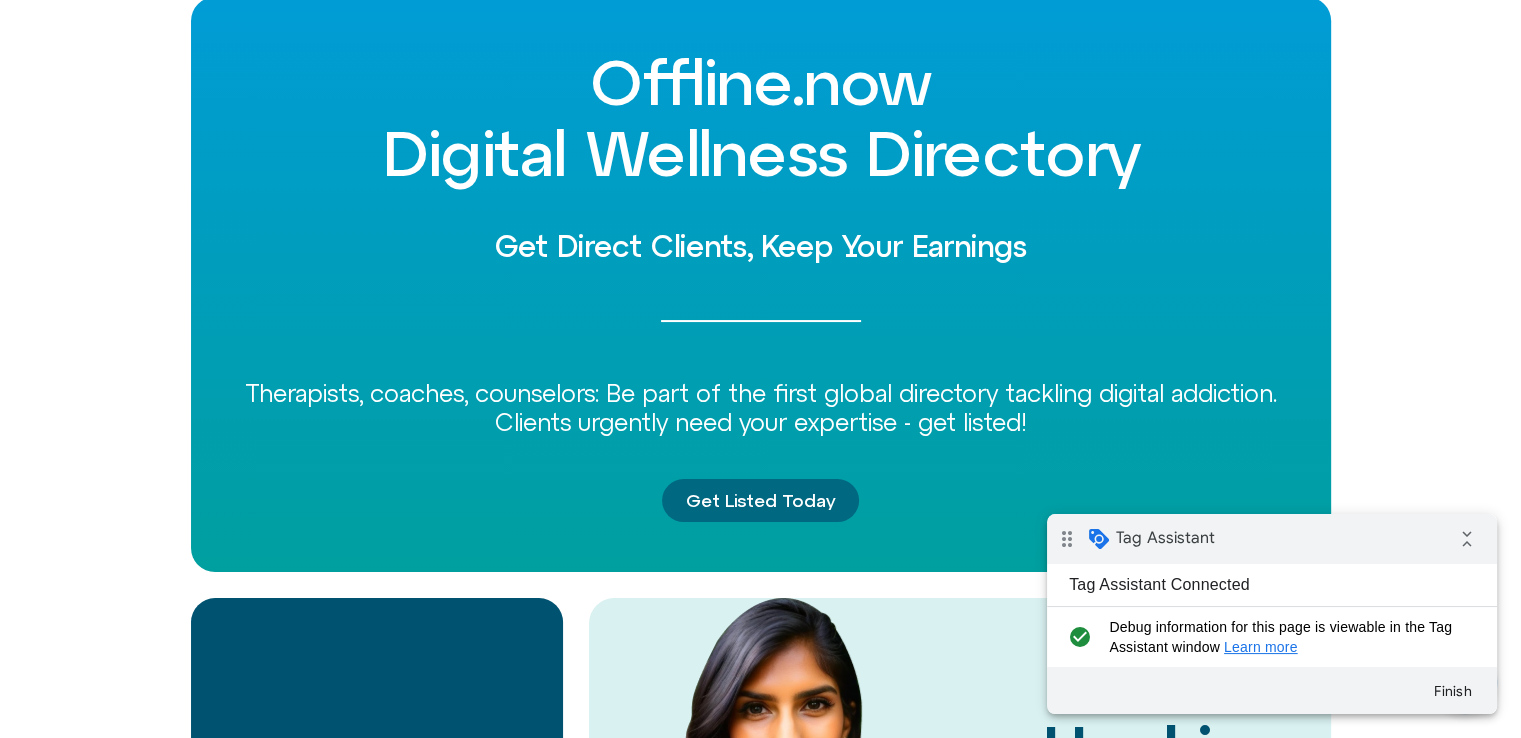 click on "Get Listed Today" at bounding box center [760, 501] 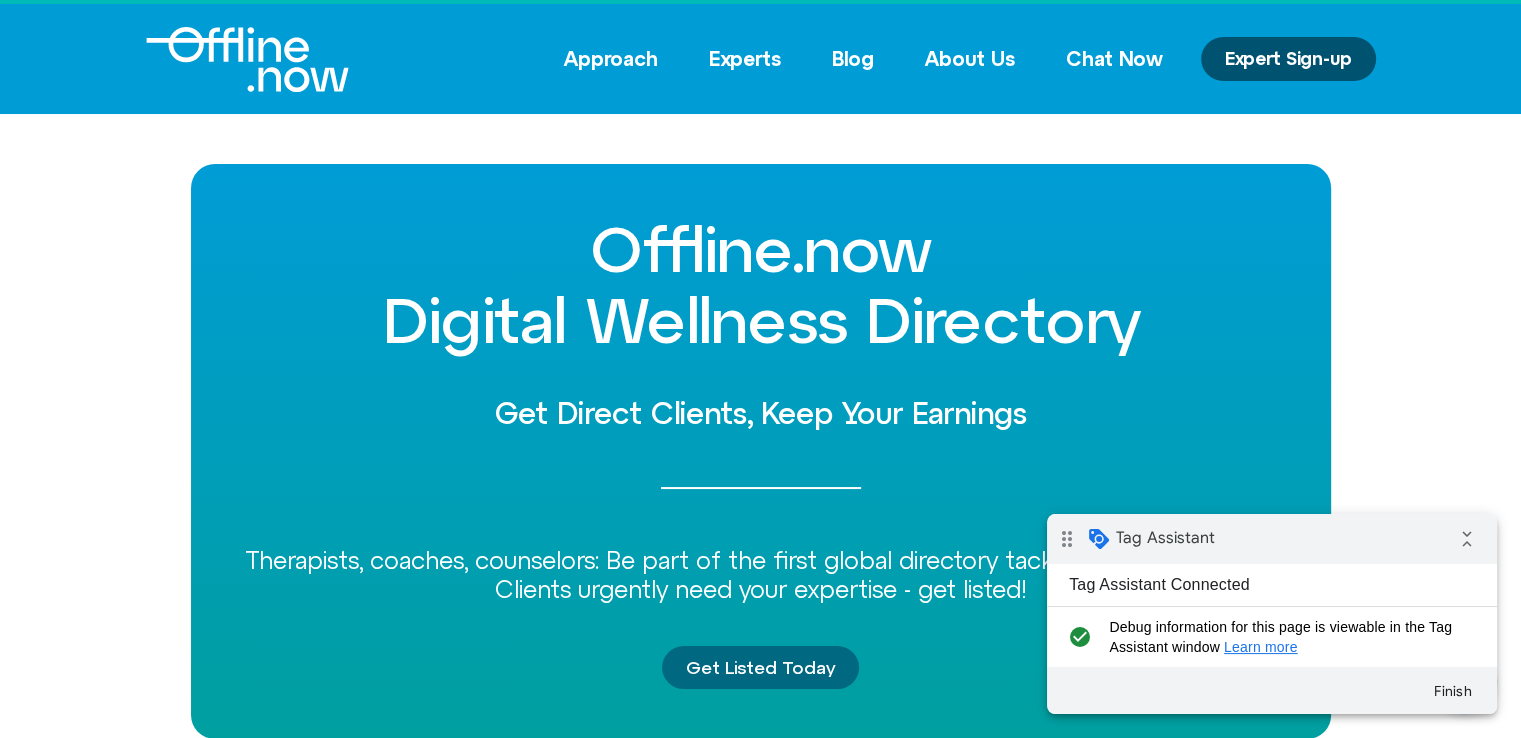 scroll, scrollTop: 0, scrollLeft: 0, axis: both 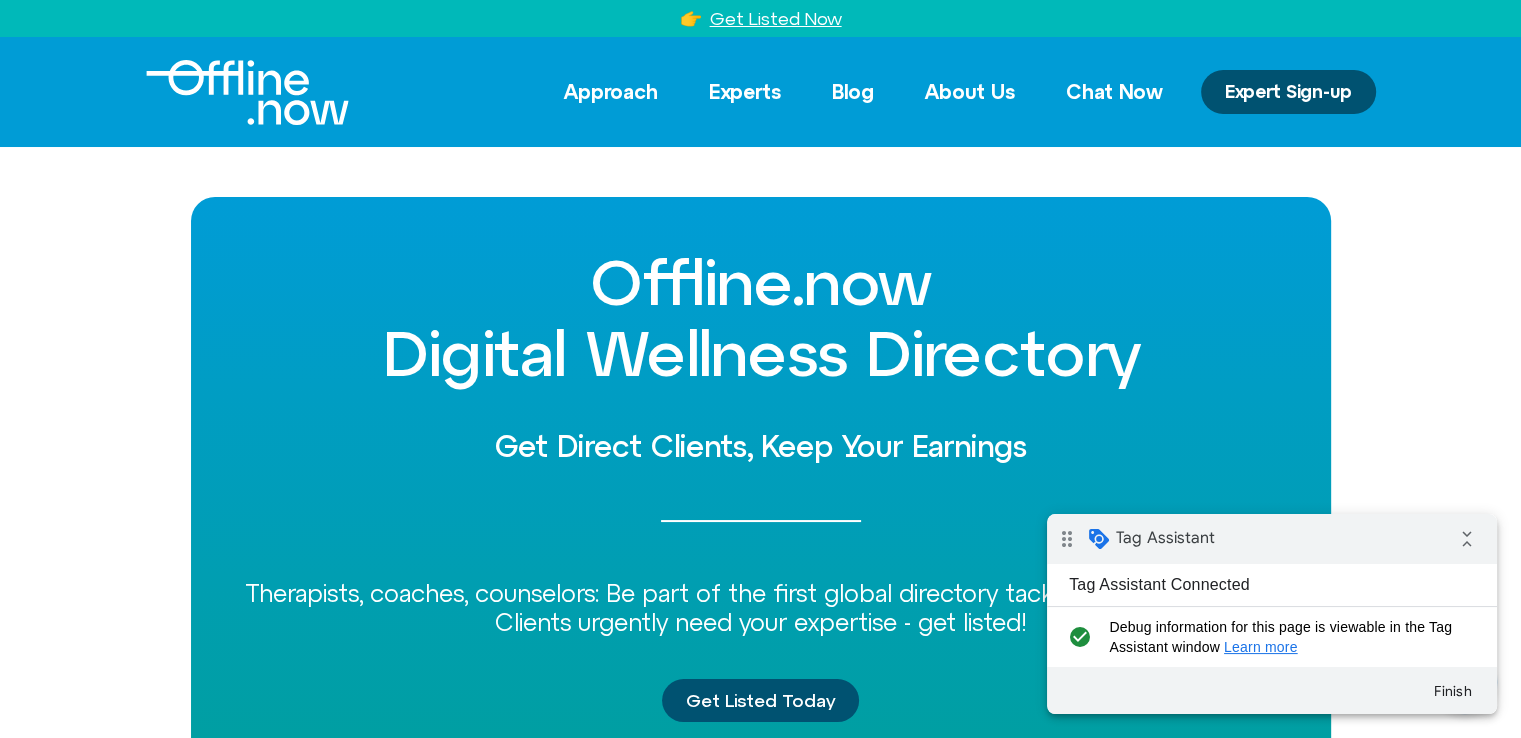 click on "Get Listed Now" at bounding box center [776, 18] 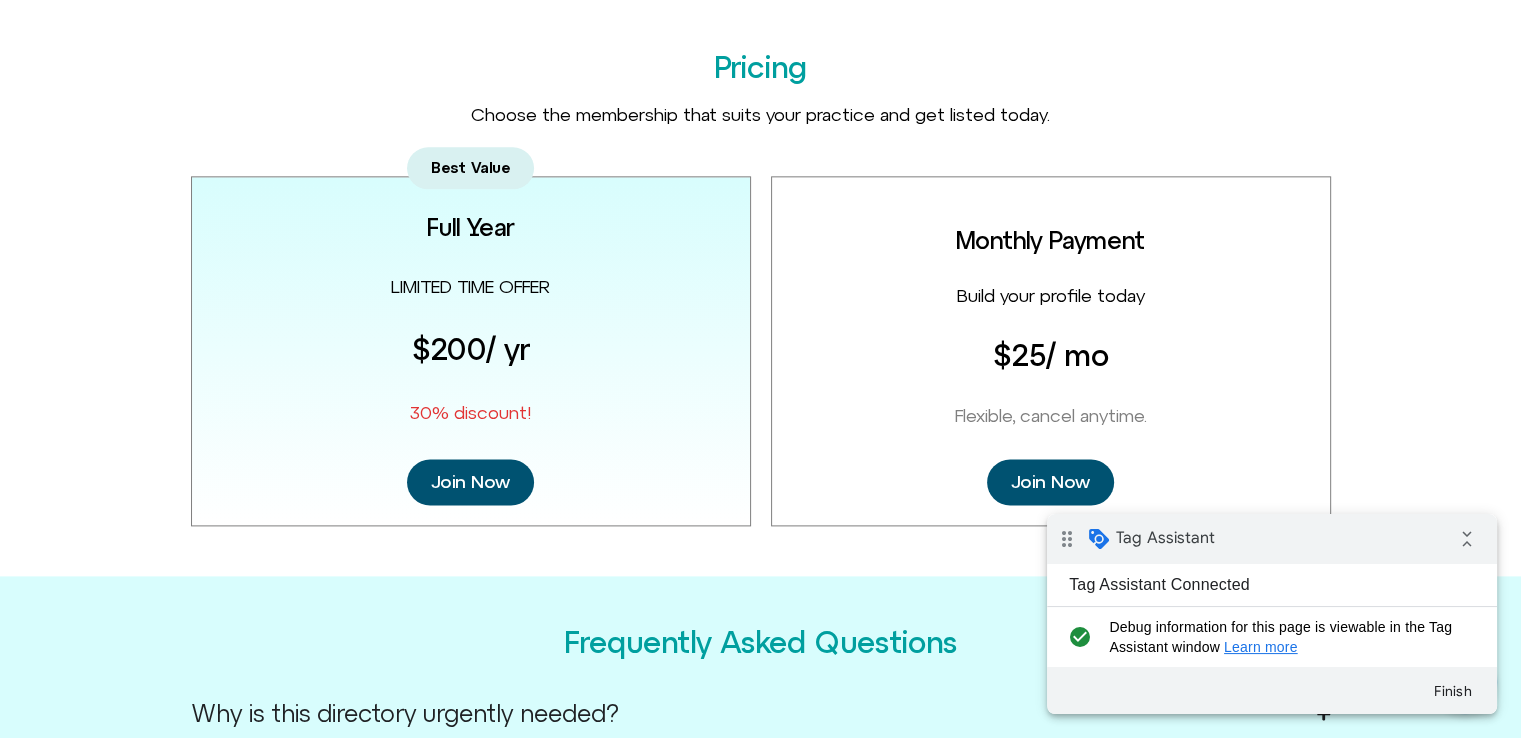 scroll, scrollTop: 2497, scrollLeft: 0, axis: vertical 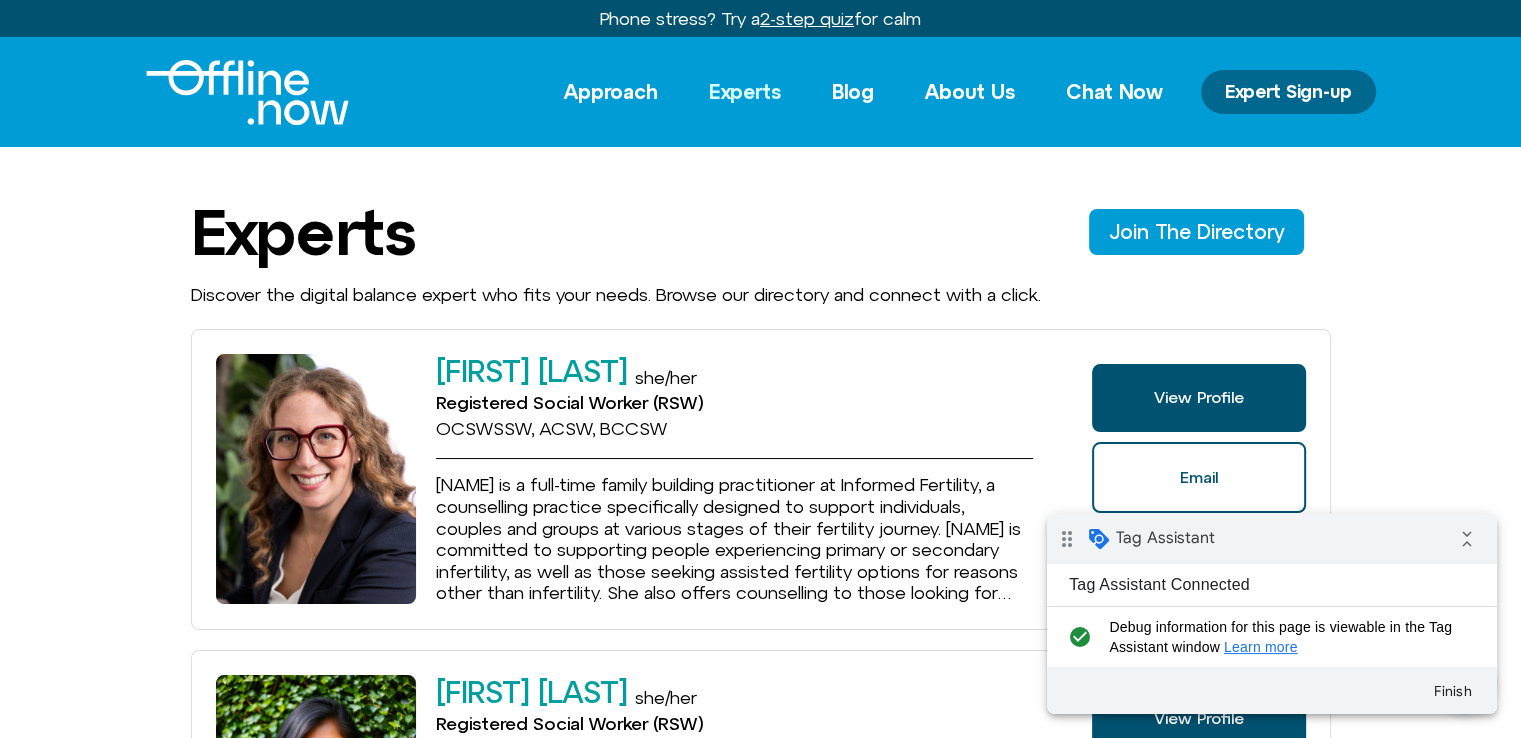 click on "Expert Sign-up" 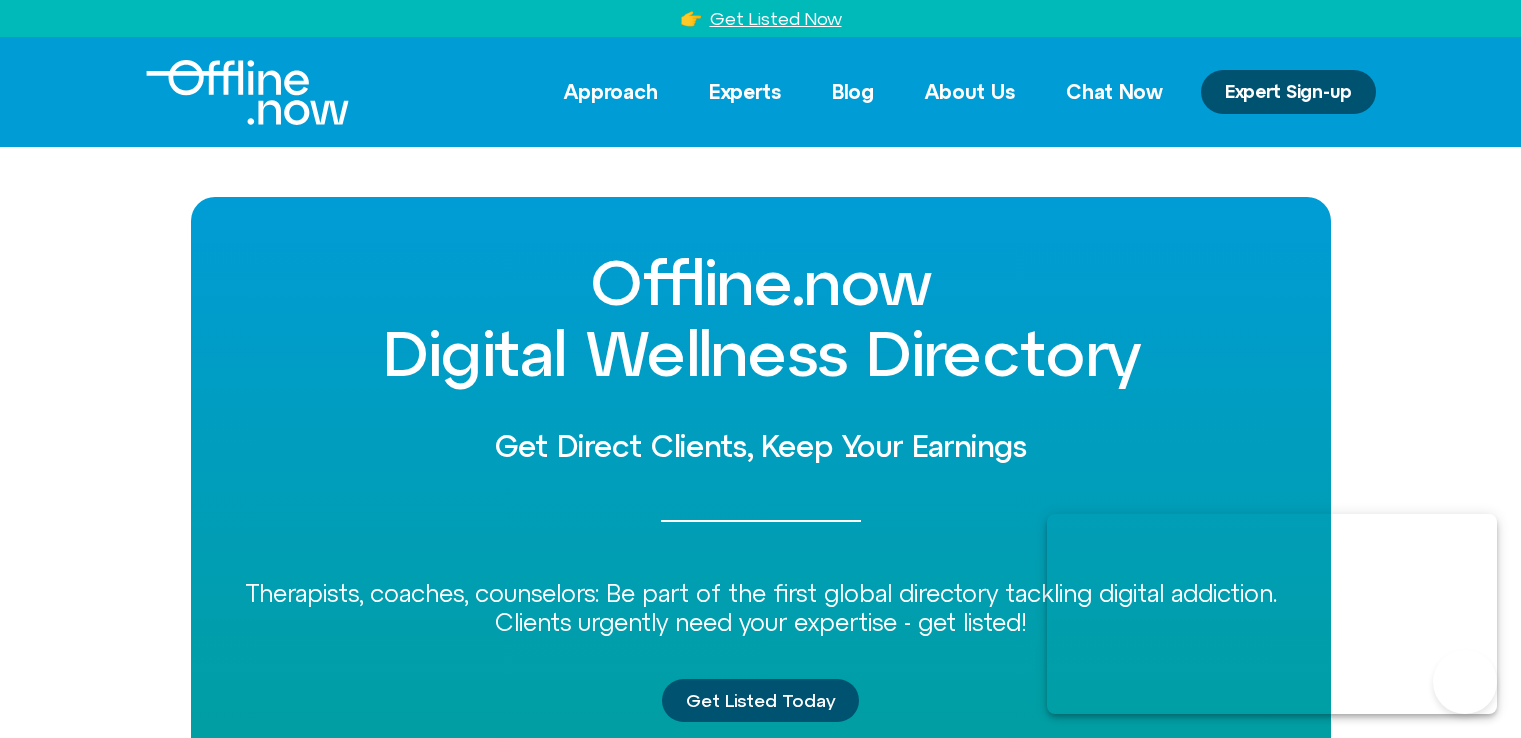scroll, scrollTop: 0, scrollLeft: 0, axis: both 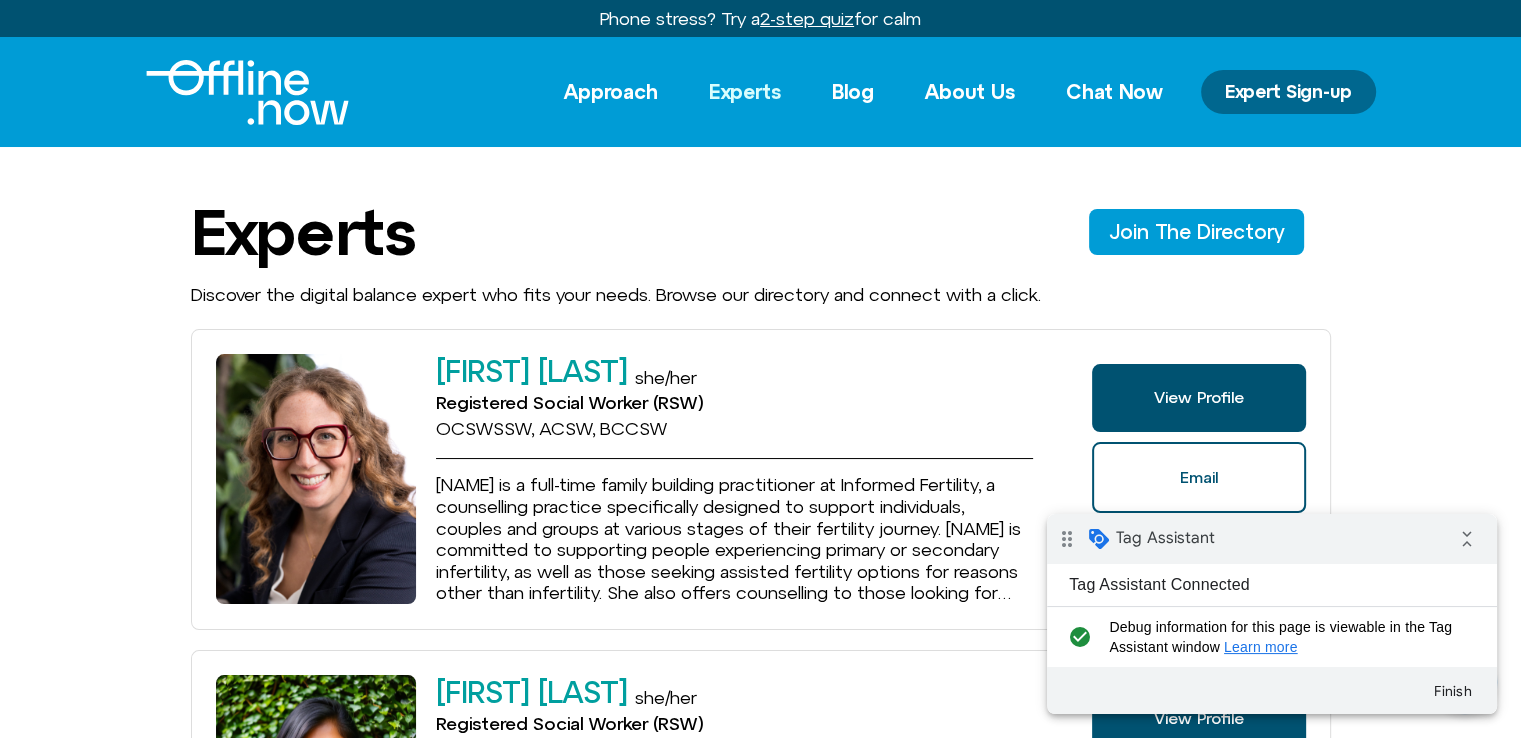 drag, startPoint x: 1293, startPoint y: 104, endPoint x: 1315, endPoint y: 84, distance: 29.732138 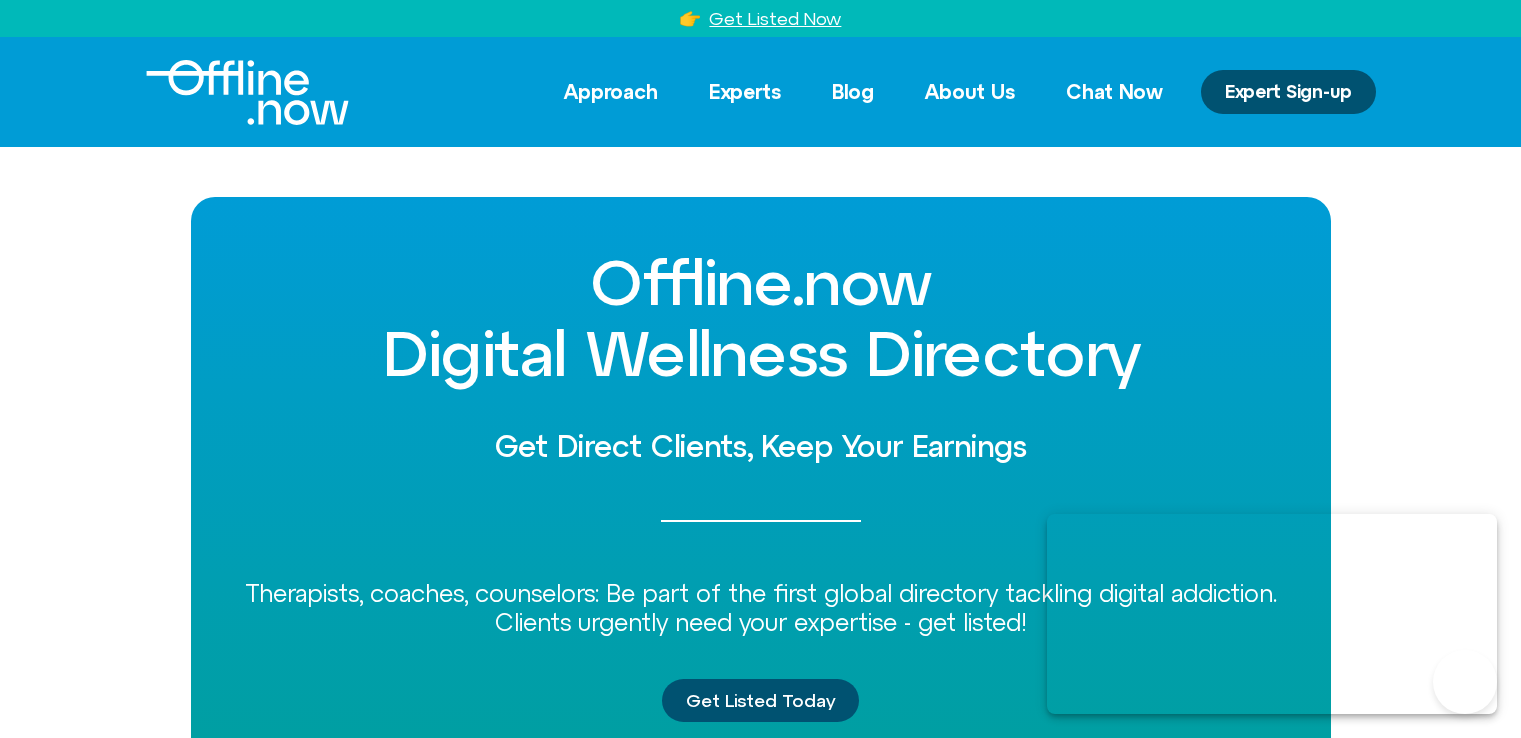 scroll, scrollTop: 0, scrollLeft: 0, axis: both 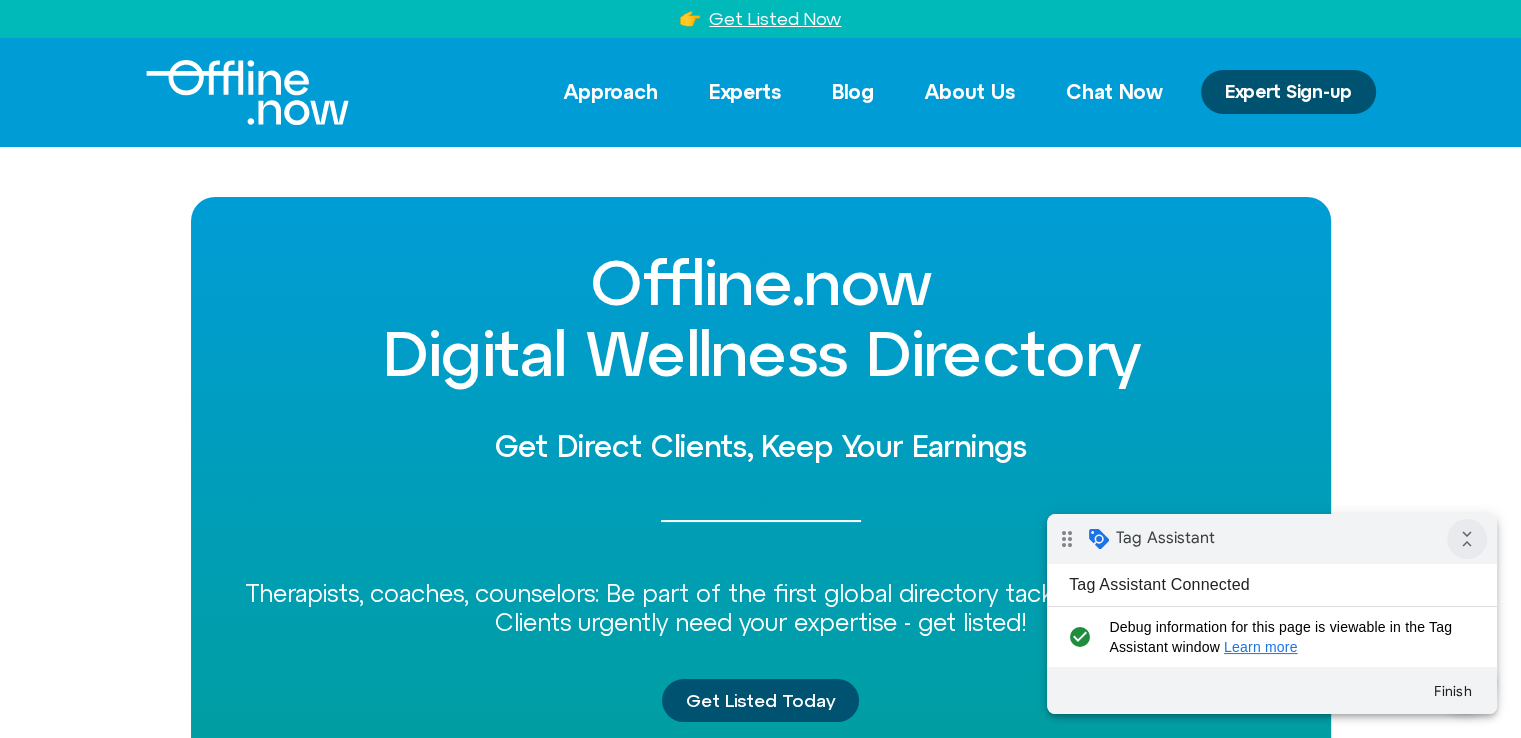 click on "collapse_all" at bounding box center [1467, 539] 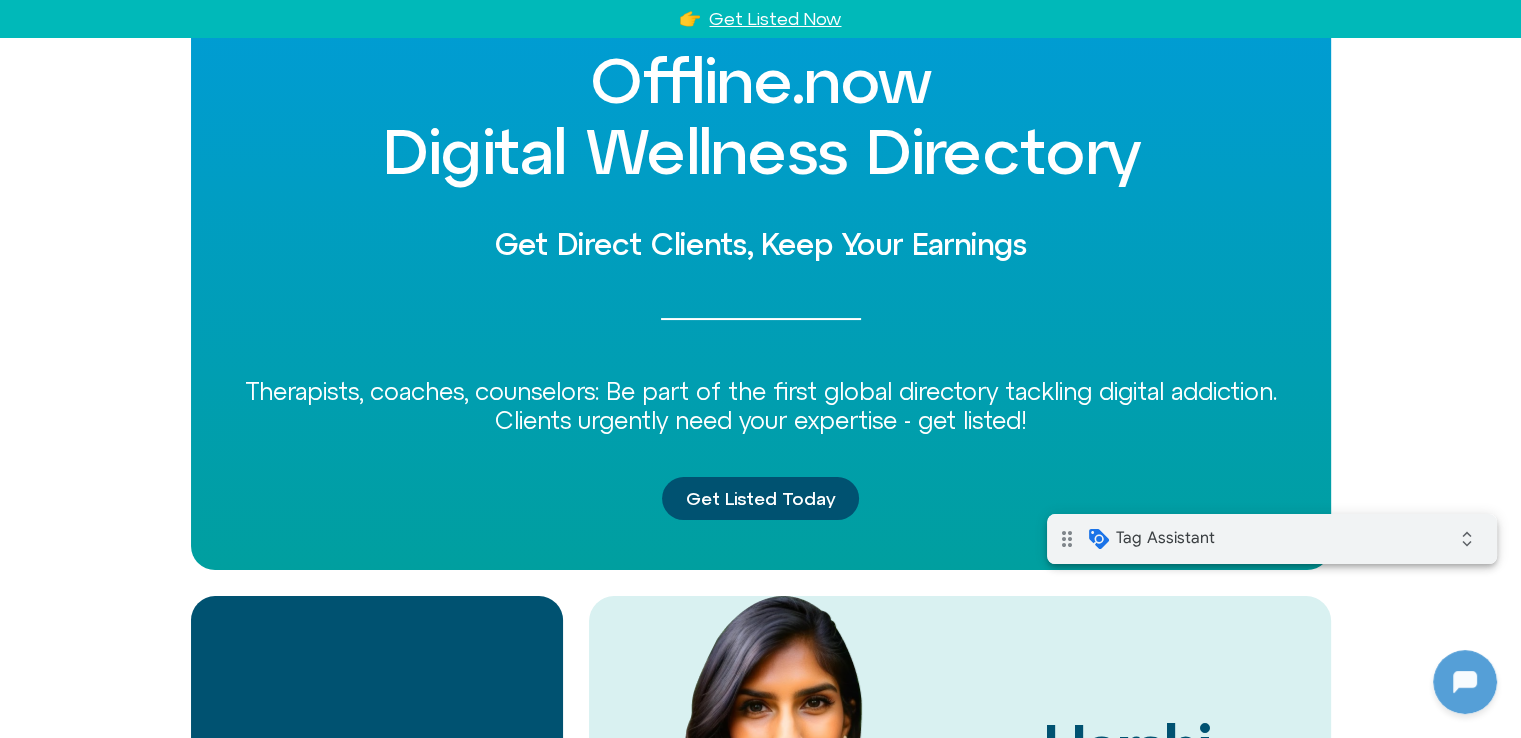 scroll, scrollTop: 200, scrollLeft: 0, axis: vertical 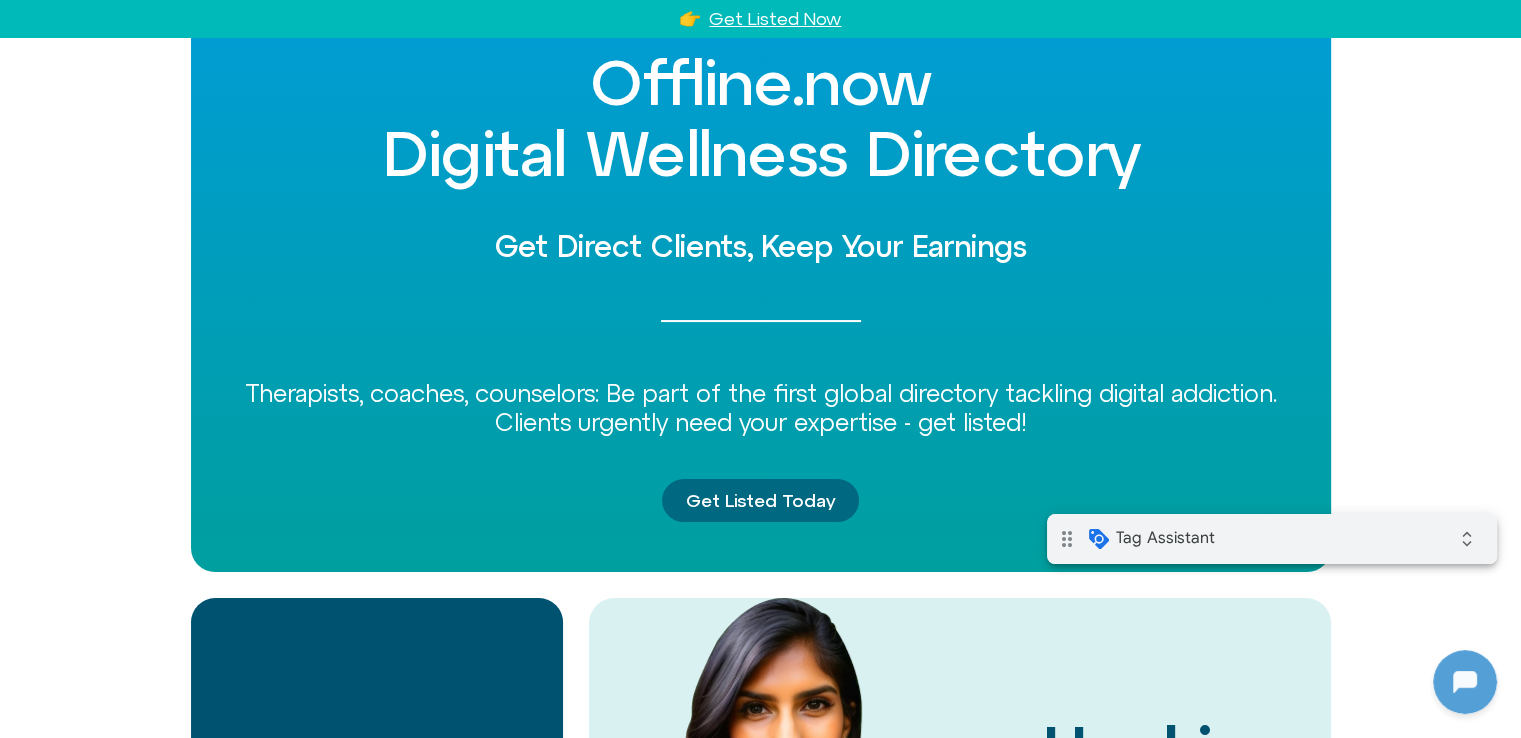 click on "Get Listed Today" at bounding box center (760, 501) 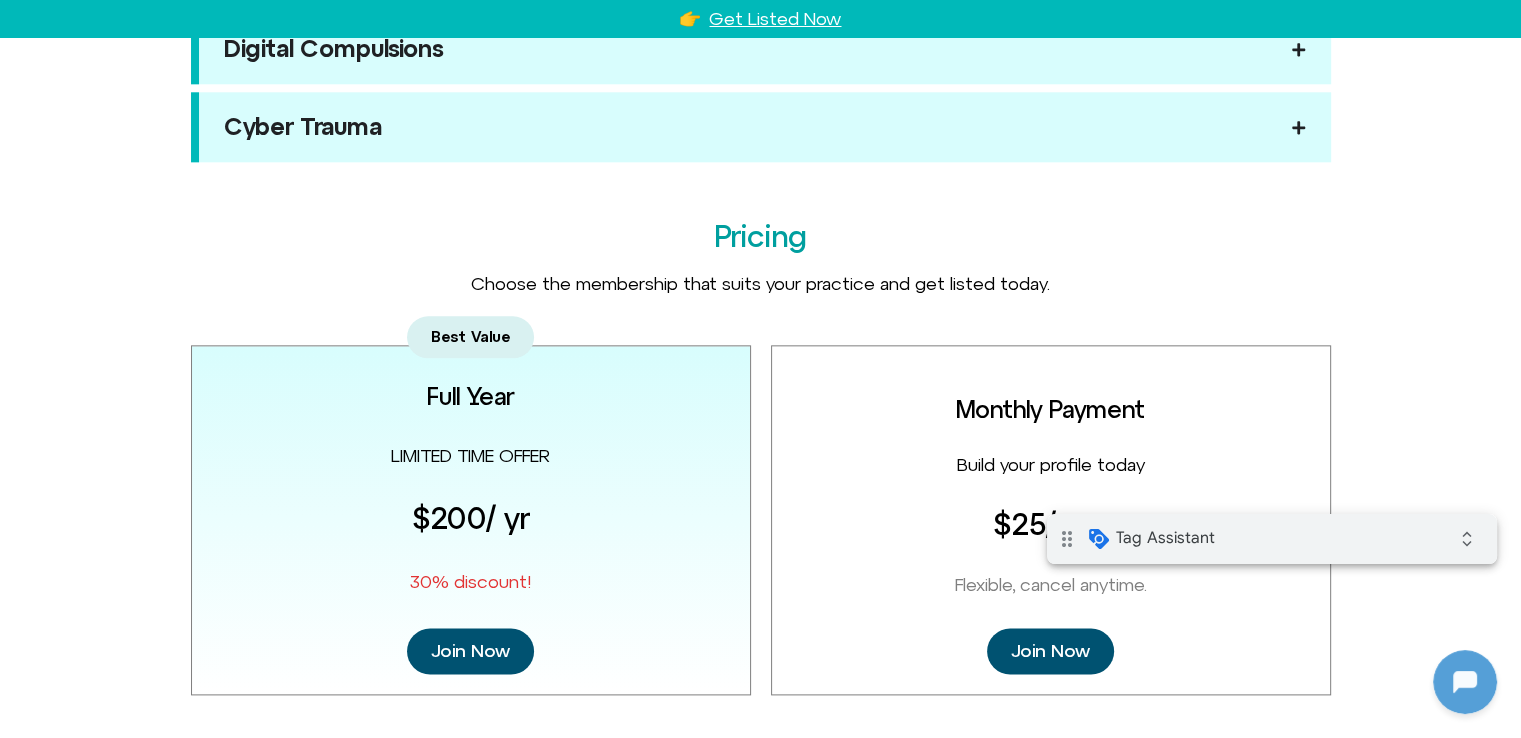 scroll, scrollTop: 2497, scrollLeft: 0, axis: vertical 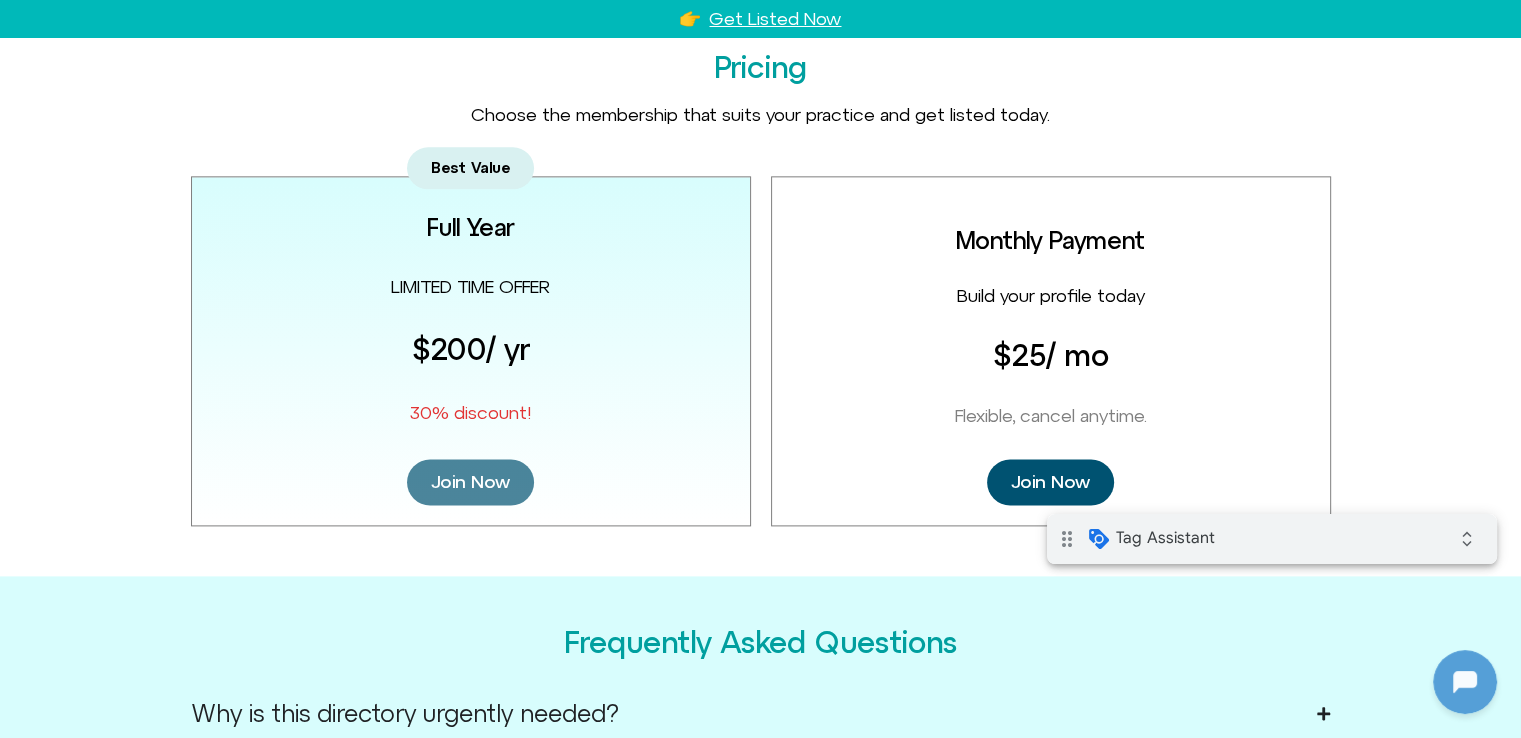 click on "Join Now" at bounding box center [470, 482] 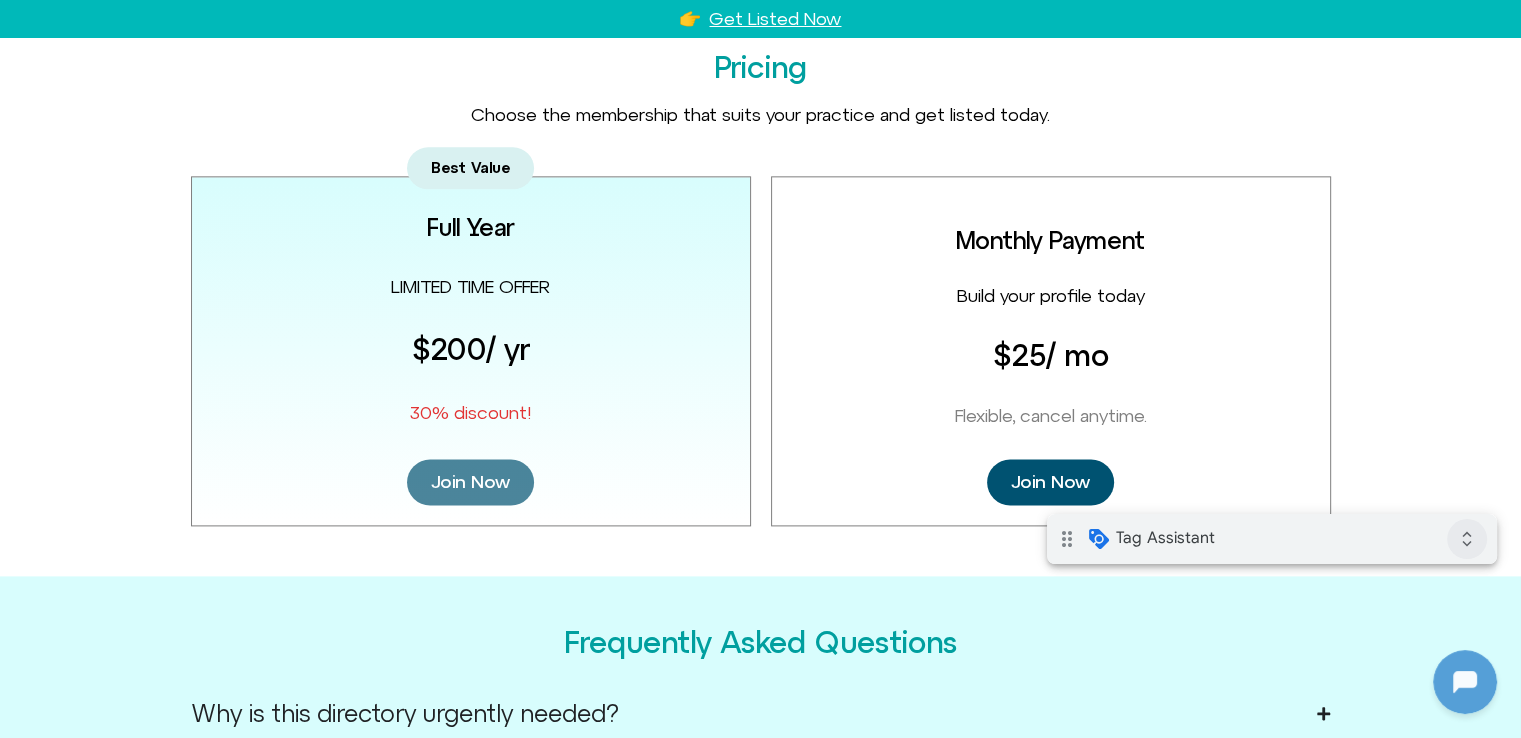 click on "expand_all" at bounding box center (1467, 539) 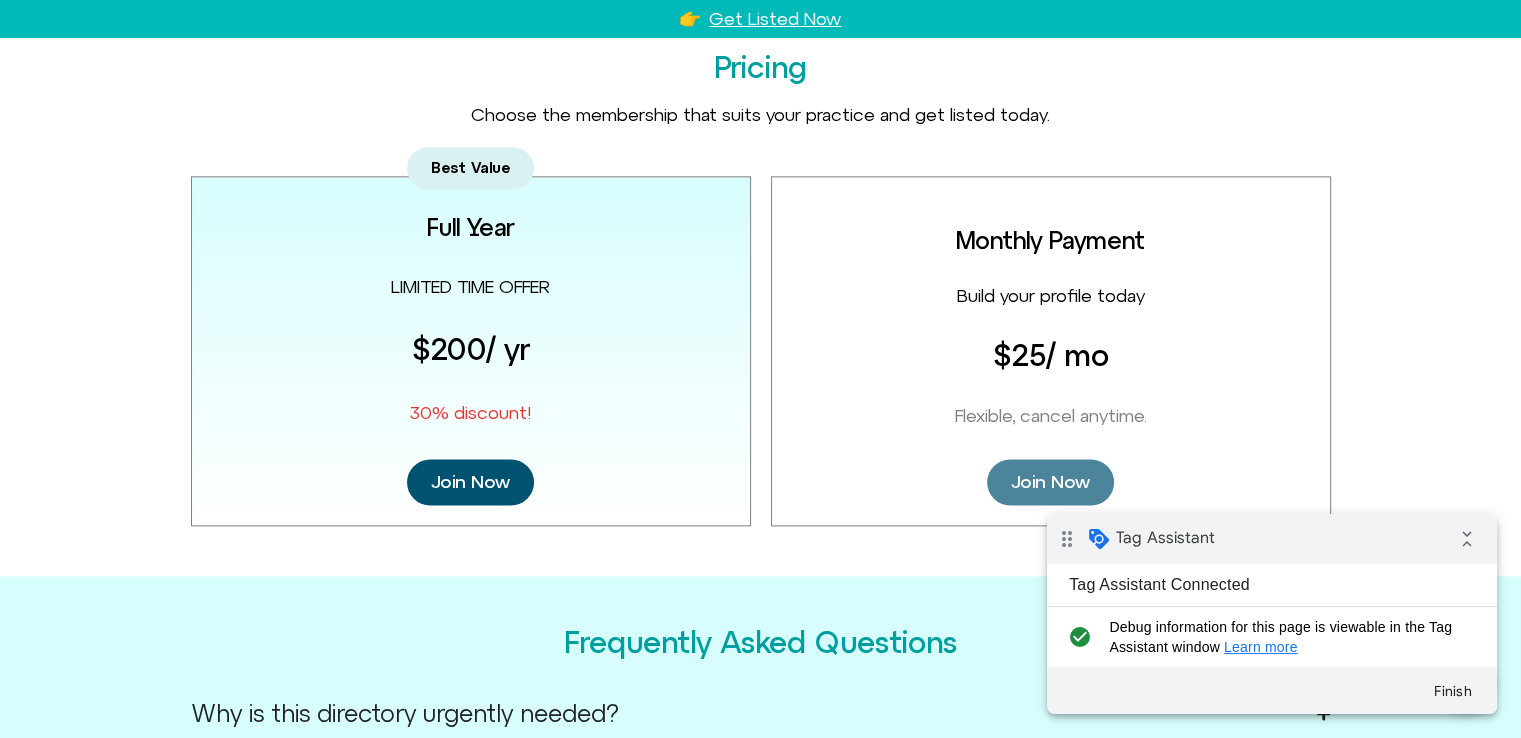 click on "Join Now" at bounding box center (1050, 482) 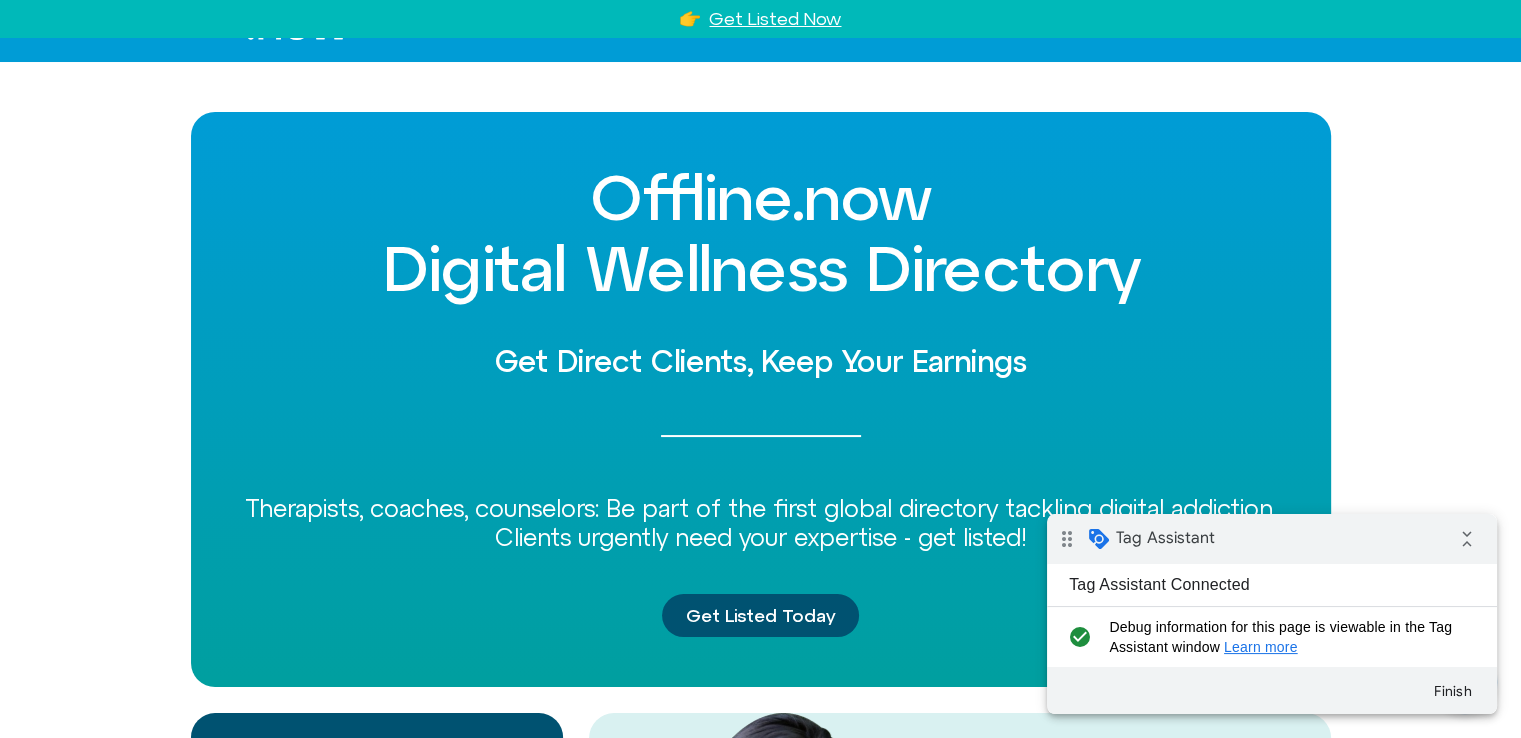 scroll, scrollTop: 0, scrollLeft: 0, axis: both 